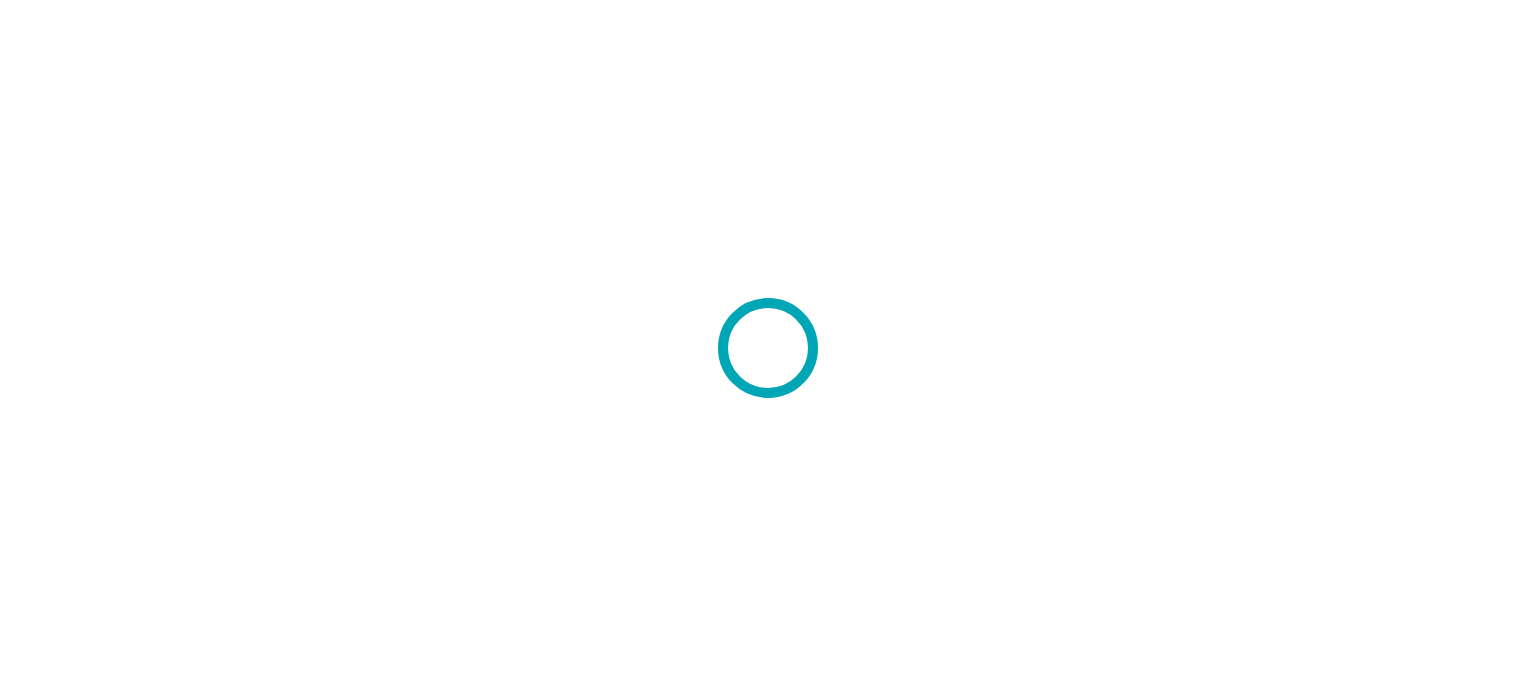 scroll, scrollTop: 0, scrollLeft: 0, axis: both 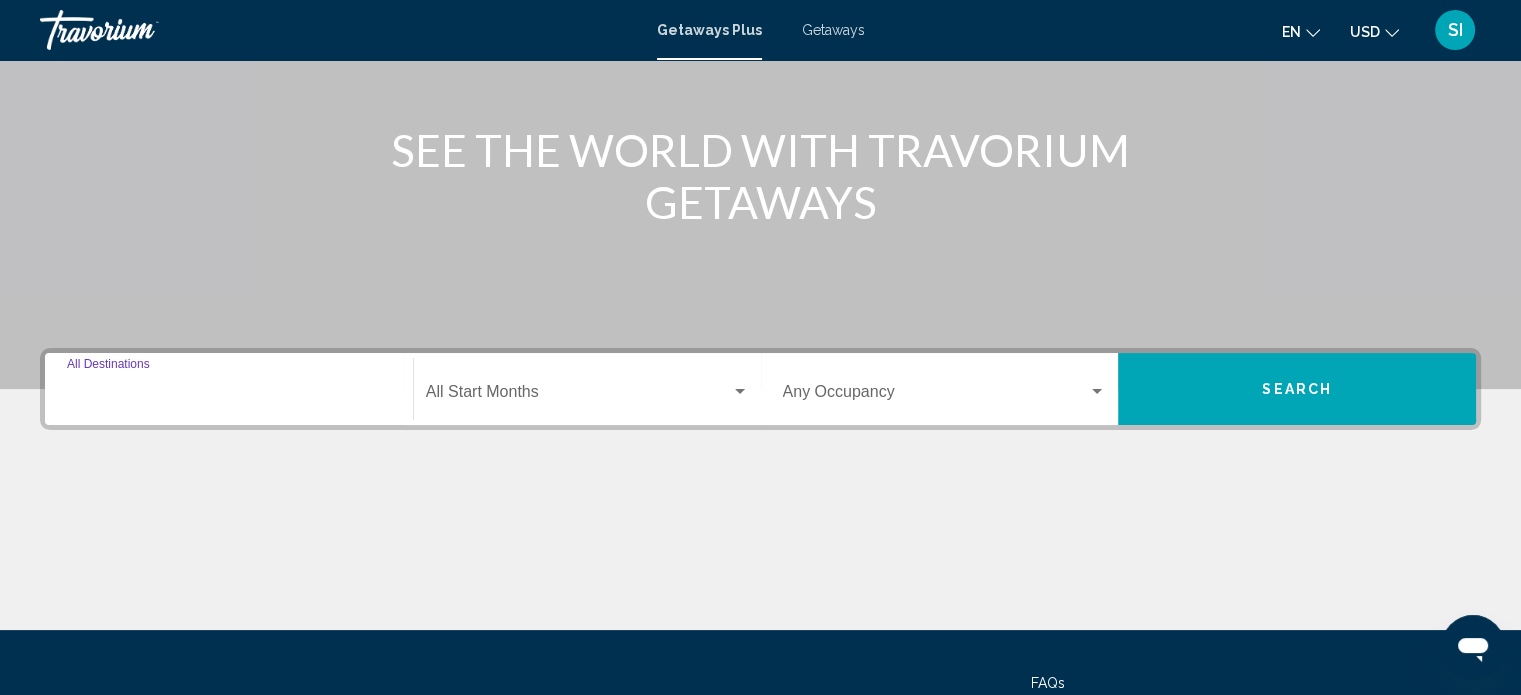 click on "Destination All Destinations" at bounding box center (229, 396) 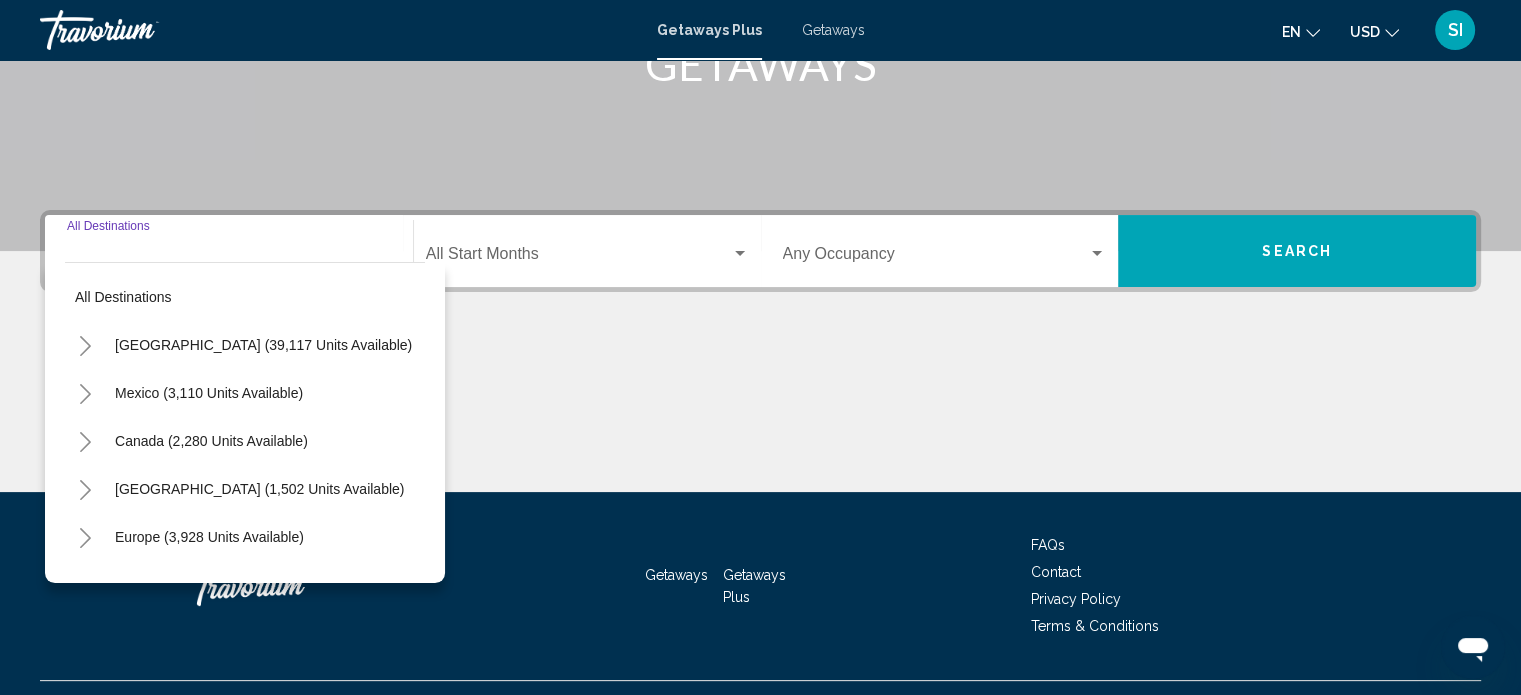 scroll, scrollTop: 390, scrollLeft: 0, axis: vertical 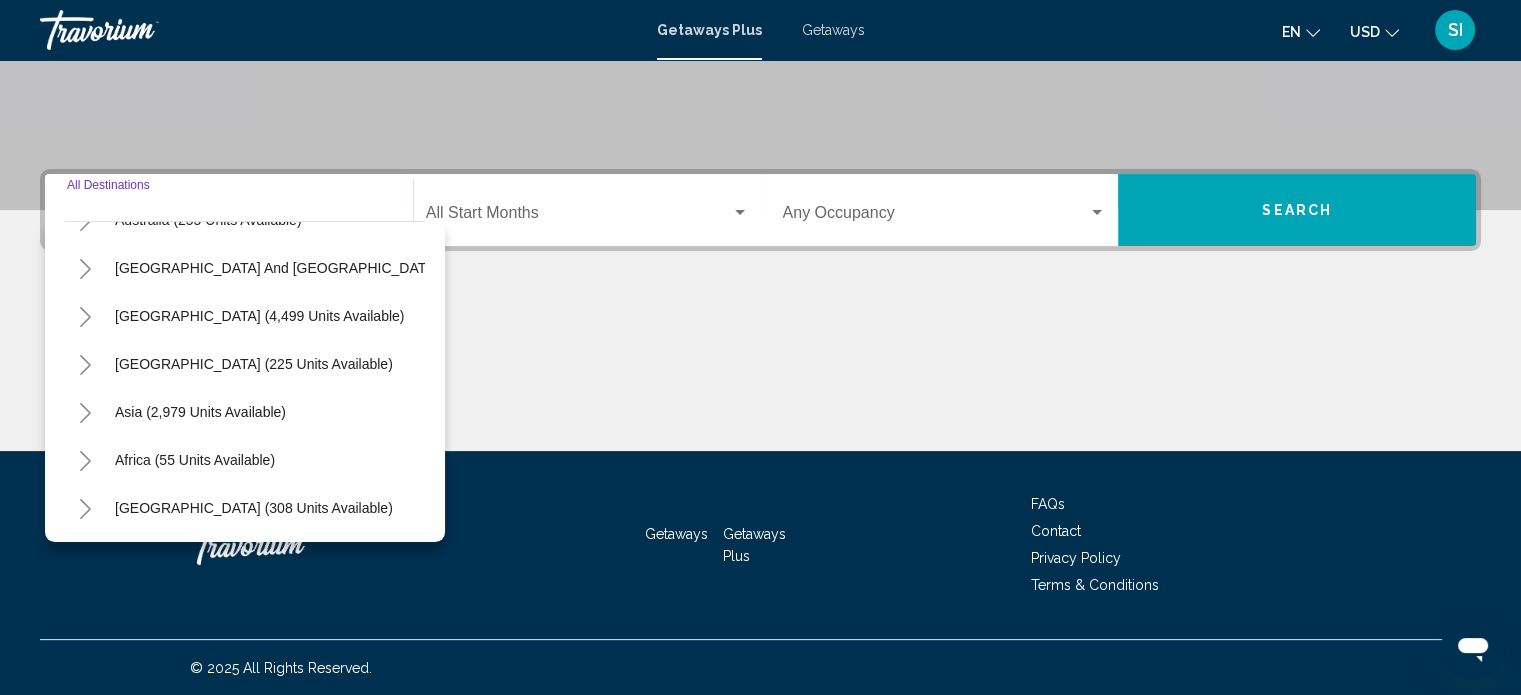 click on "Asia (2,979 units available)" at bounding box center [195, 460] 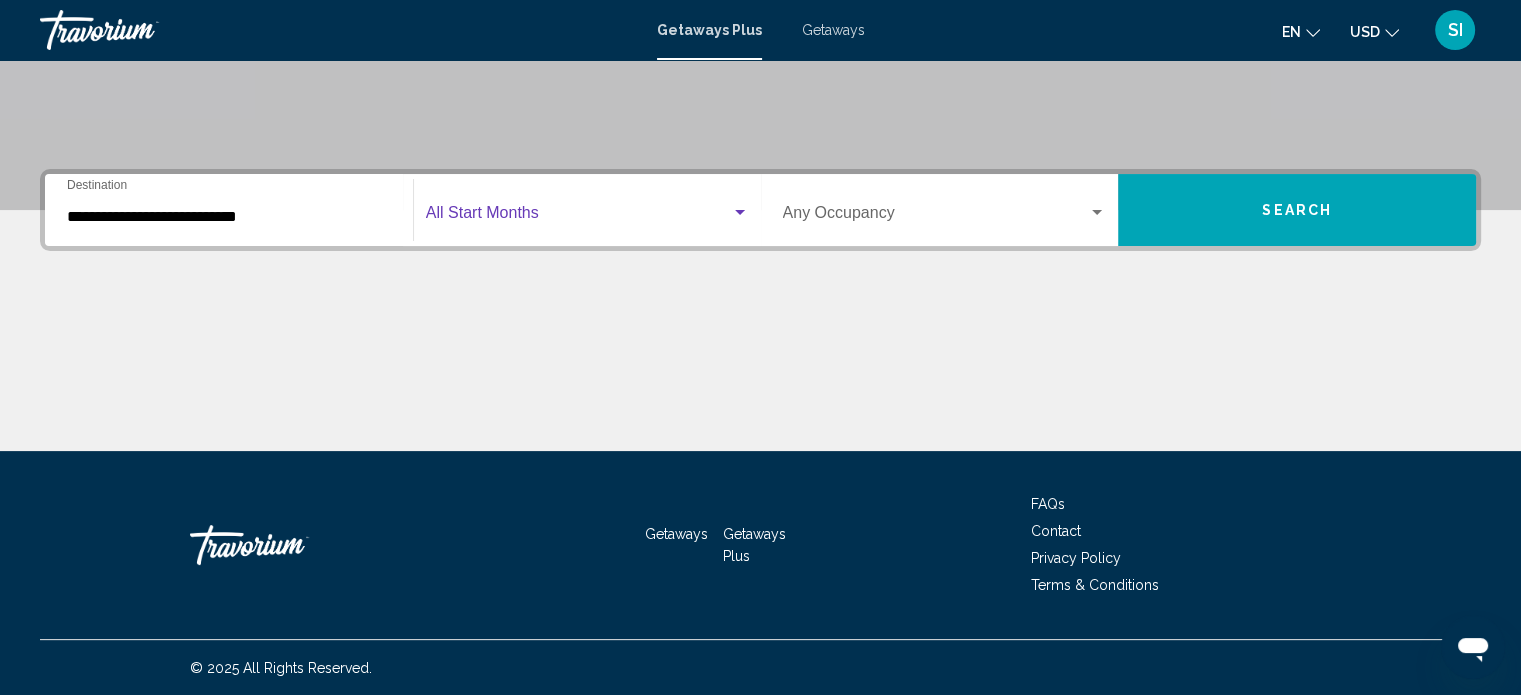 click at bounding box center (578, 217) 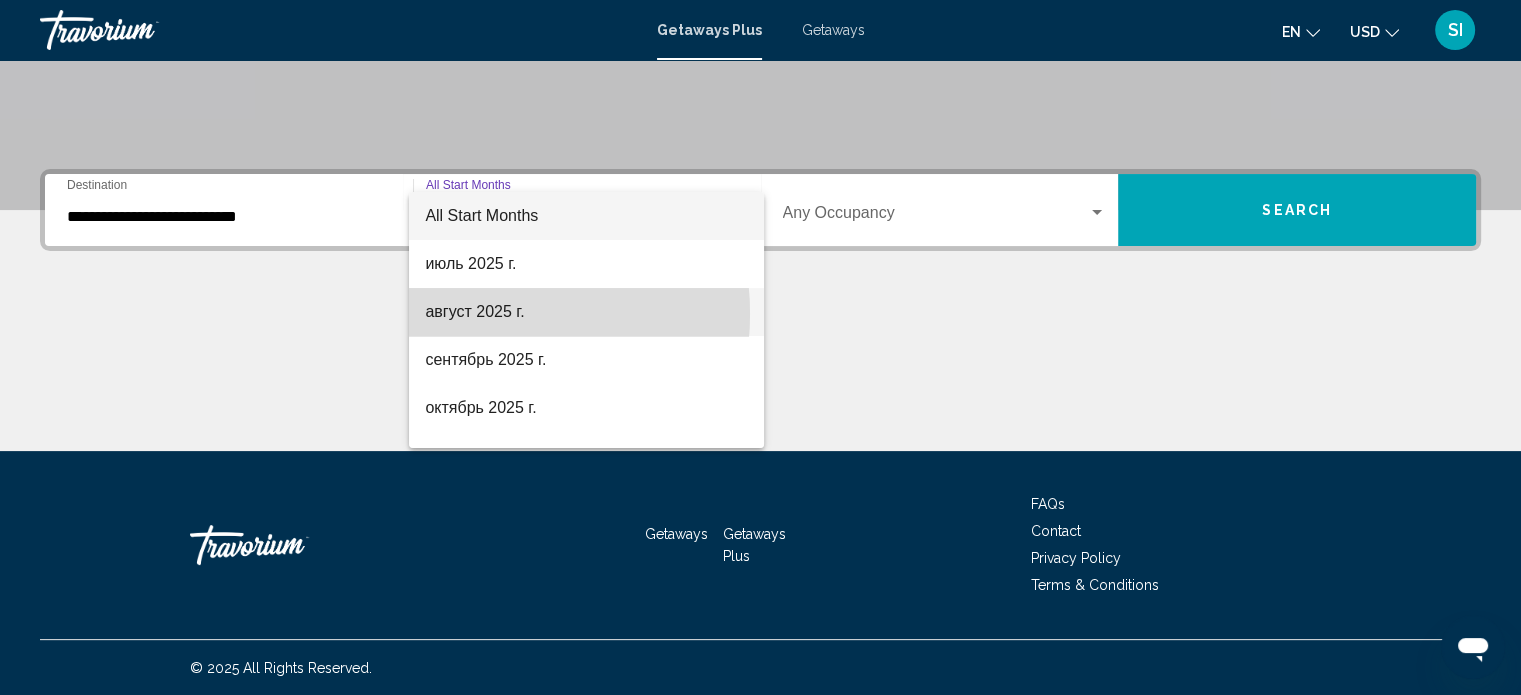 click on "август 2025 г." at bounding box center (586, 312) 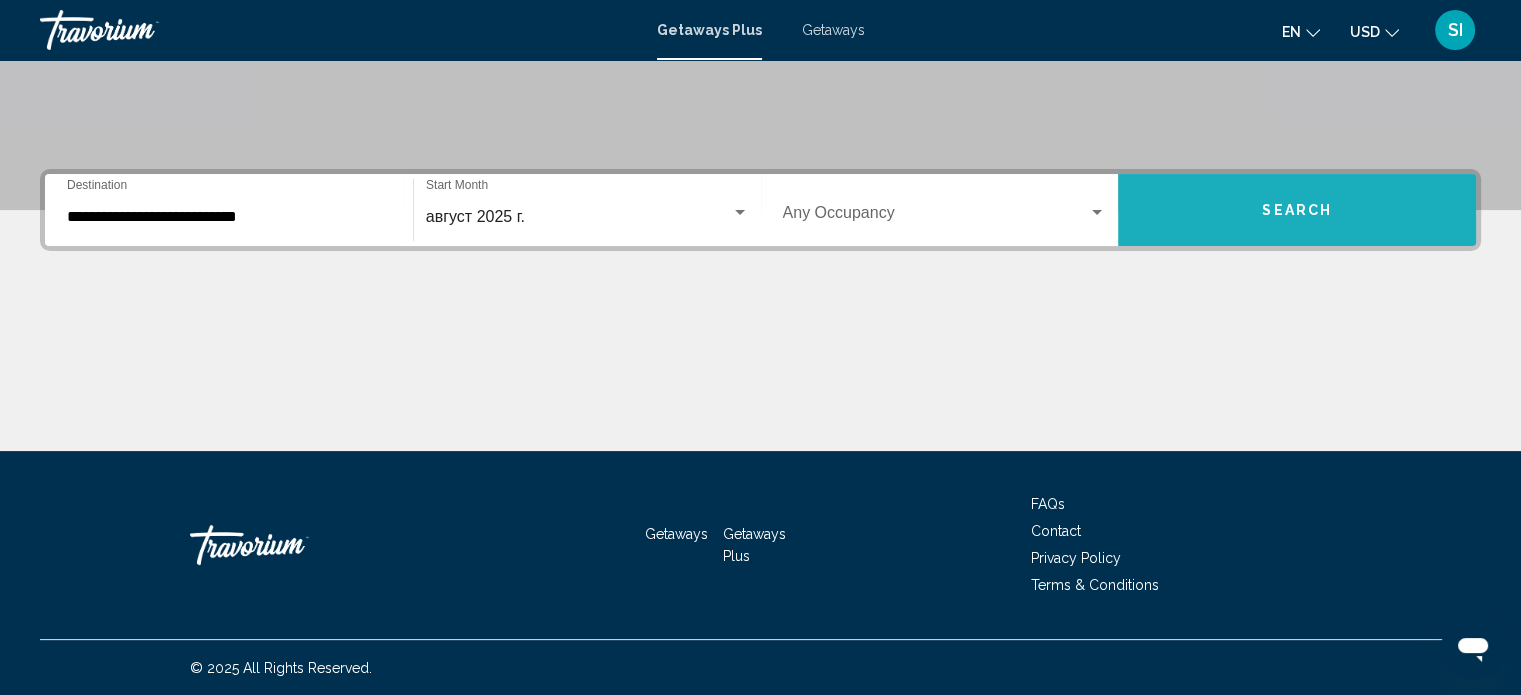 click on "Search" at bounding box center (1297, 210) 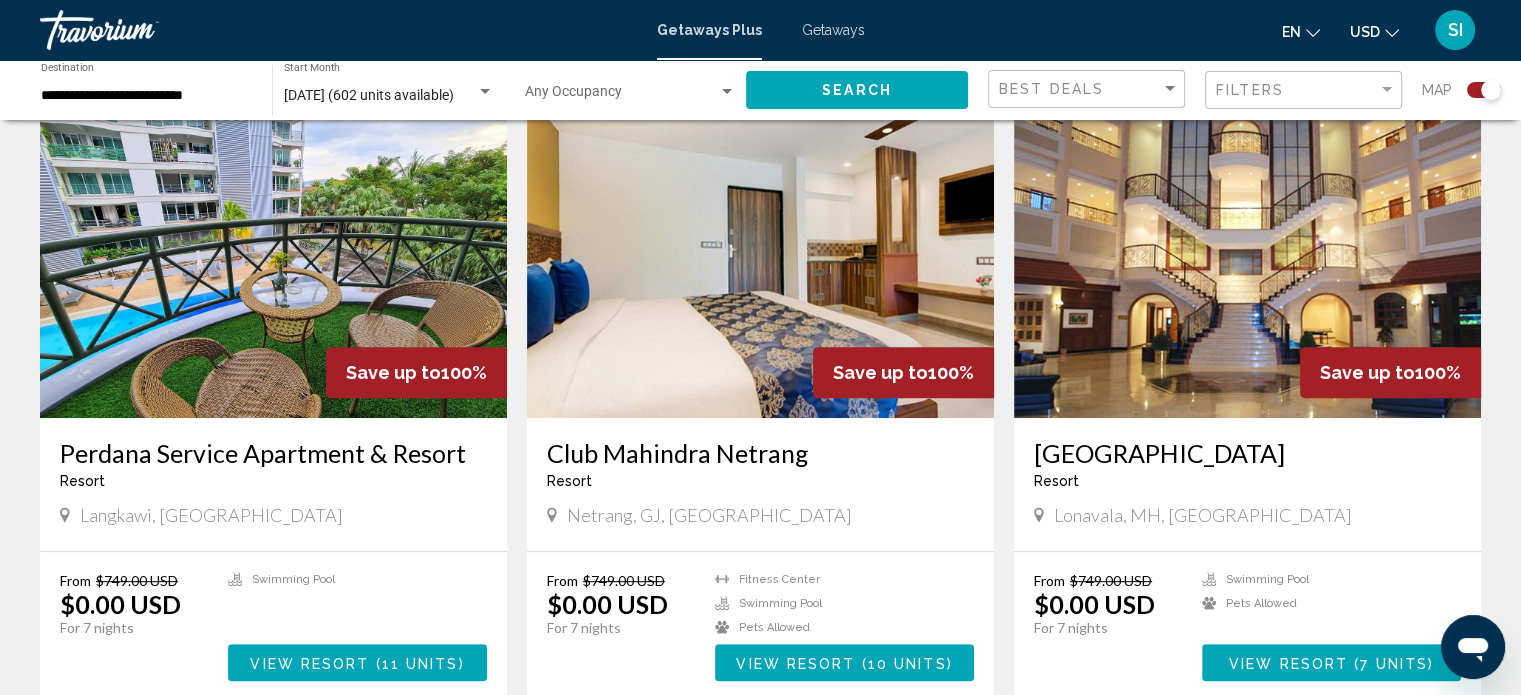 scroll, scrollTop: 731, scrollLeft: 0, axis: vertical 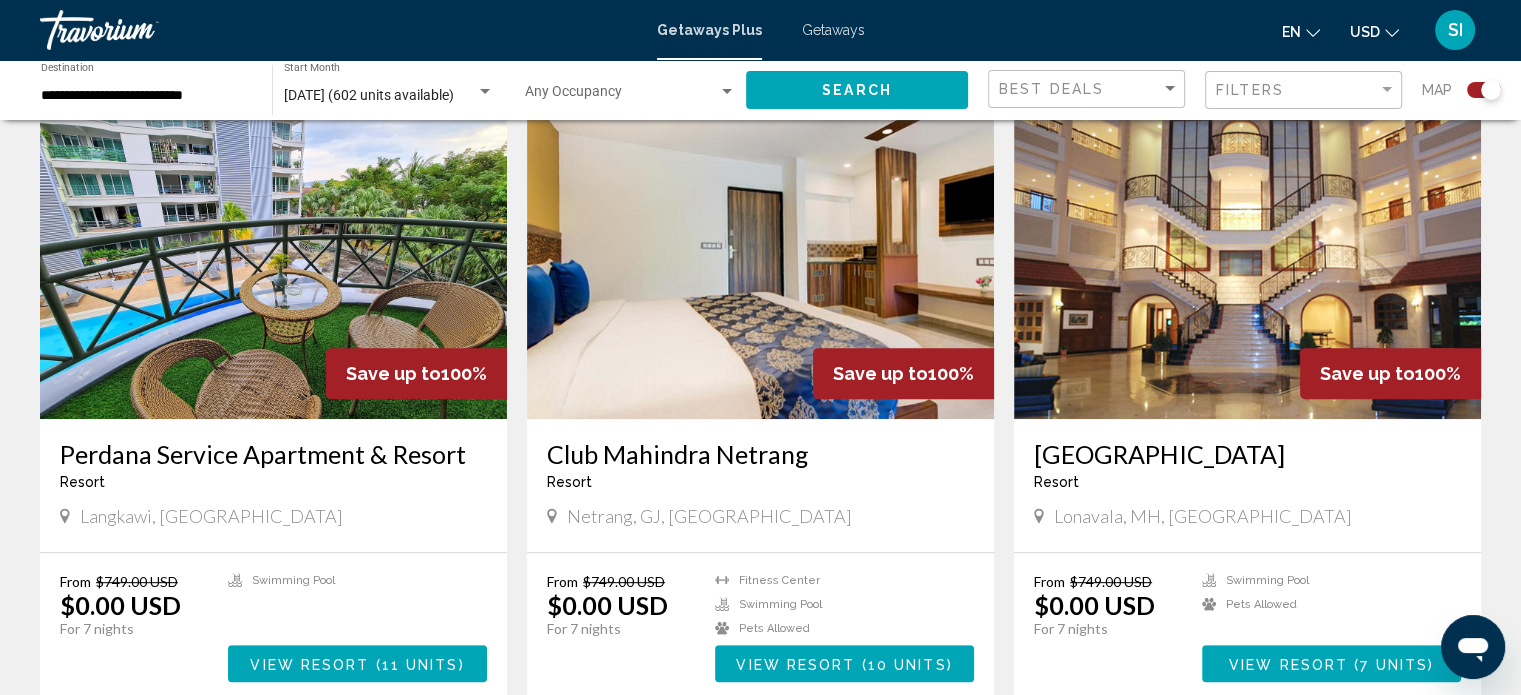 click at bounding box center [273, 259] 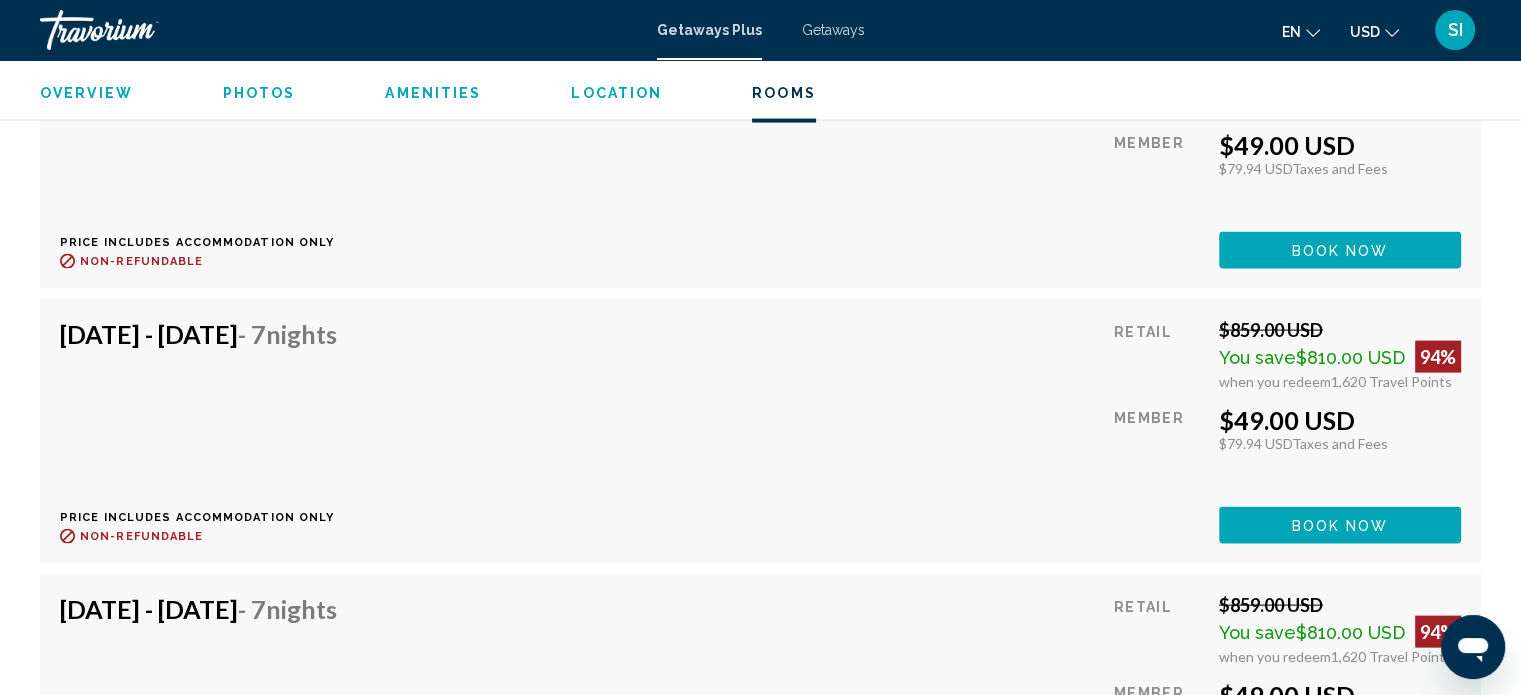 scroll, scrollTop: 4144, scrollLeft: 0, axis: vertical 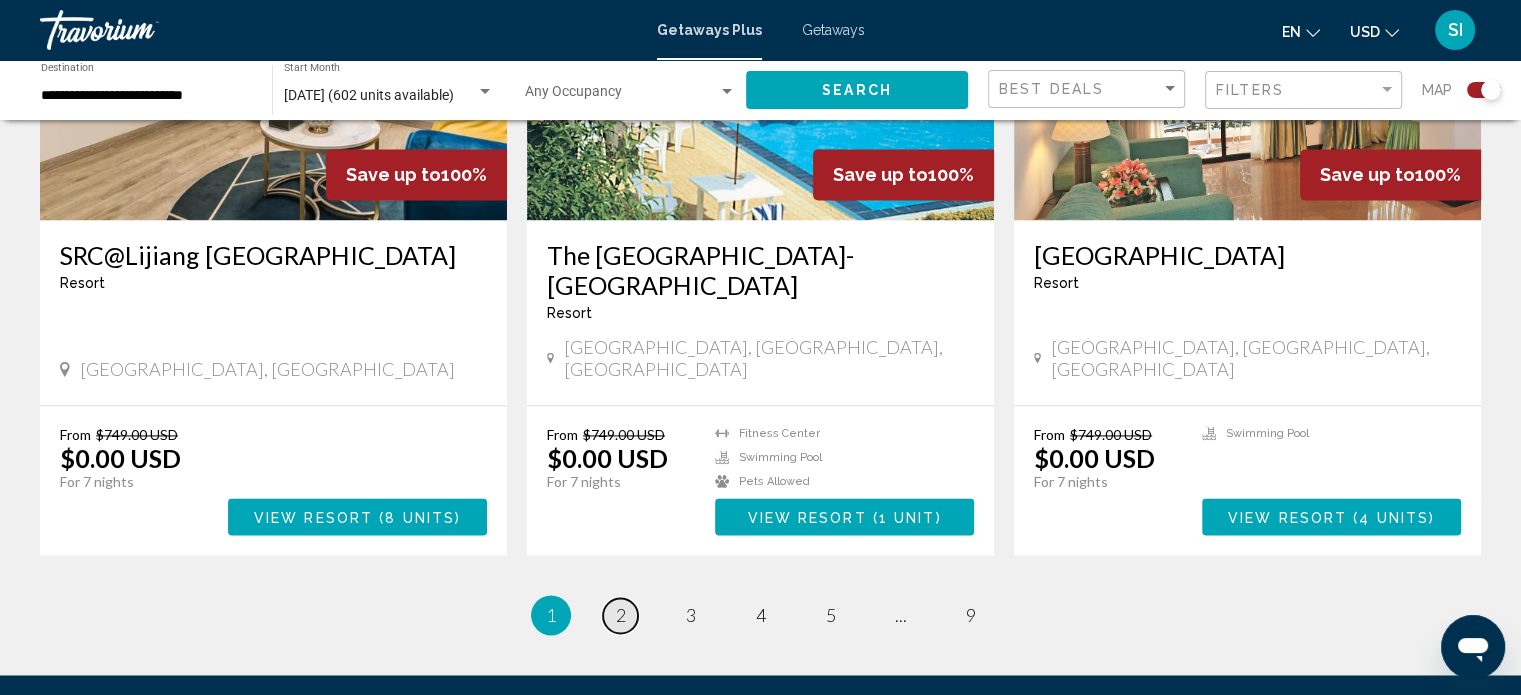 click on "page  2" at bounding box center [620, 615] 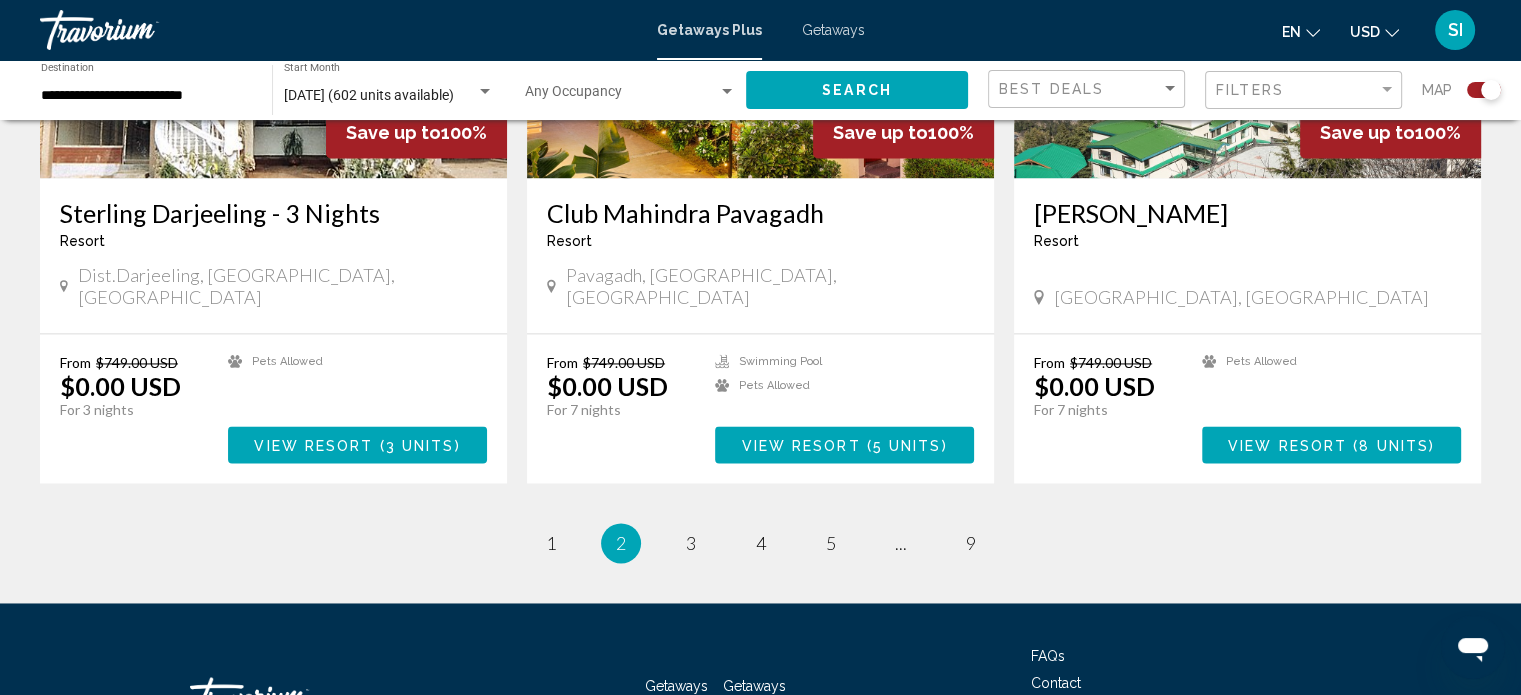 scroll, scrollTop: 3029, scrollLeft: 0, axis: vertical 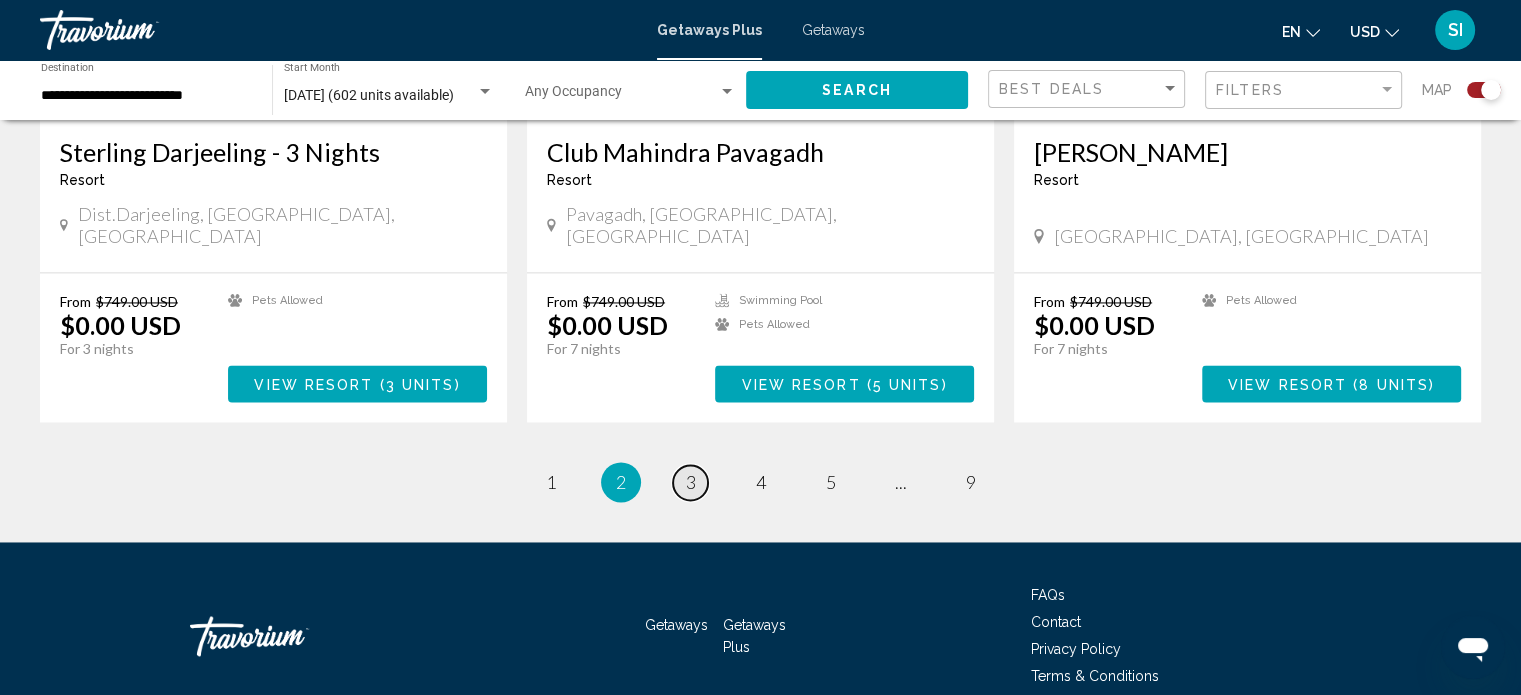 click on "3" at bounding box center (691, 482) 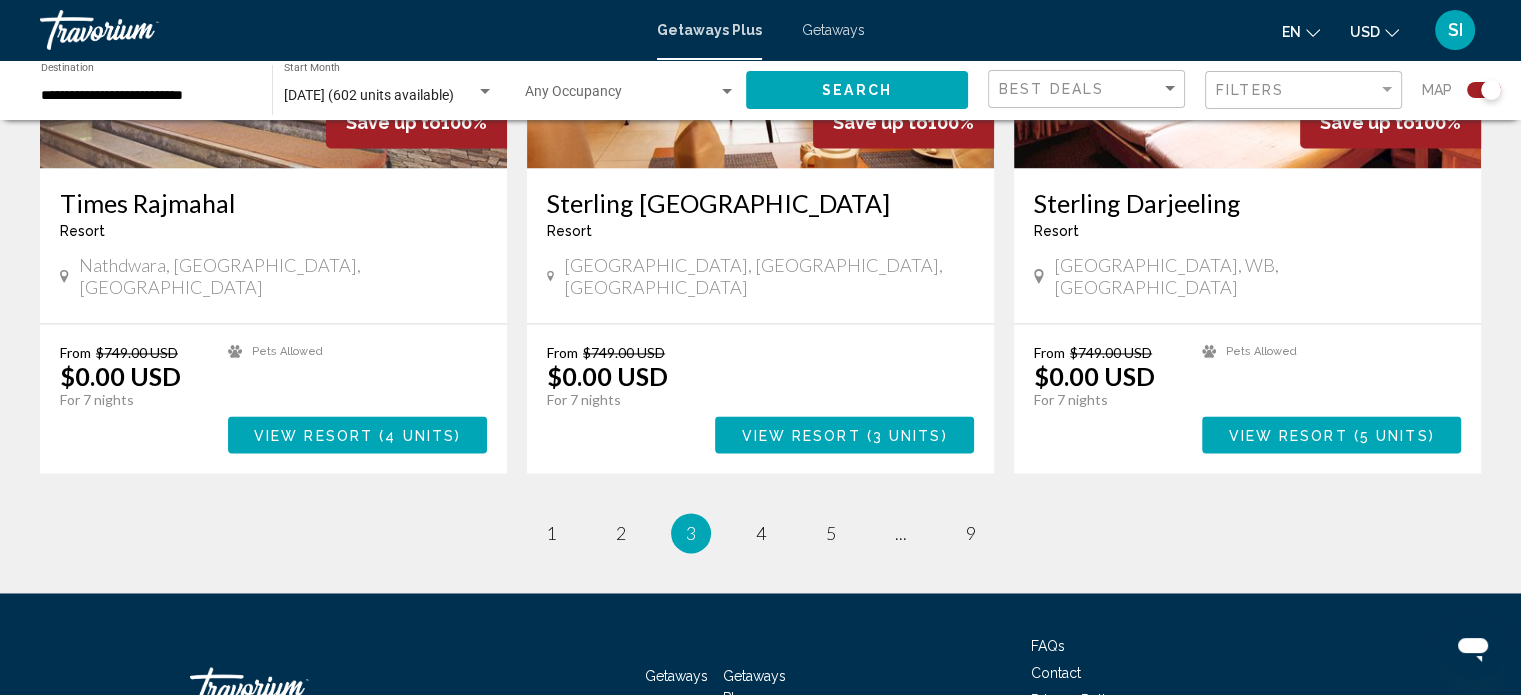 scroll, scrollTop: 3089, scrollLeft: 0, axis: vertical 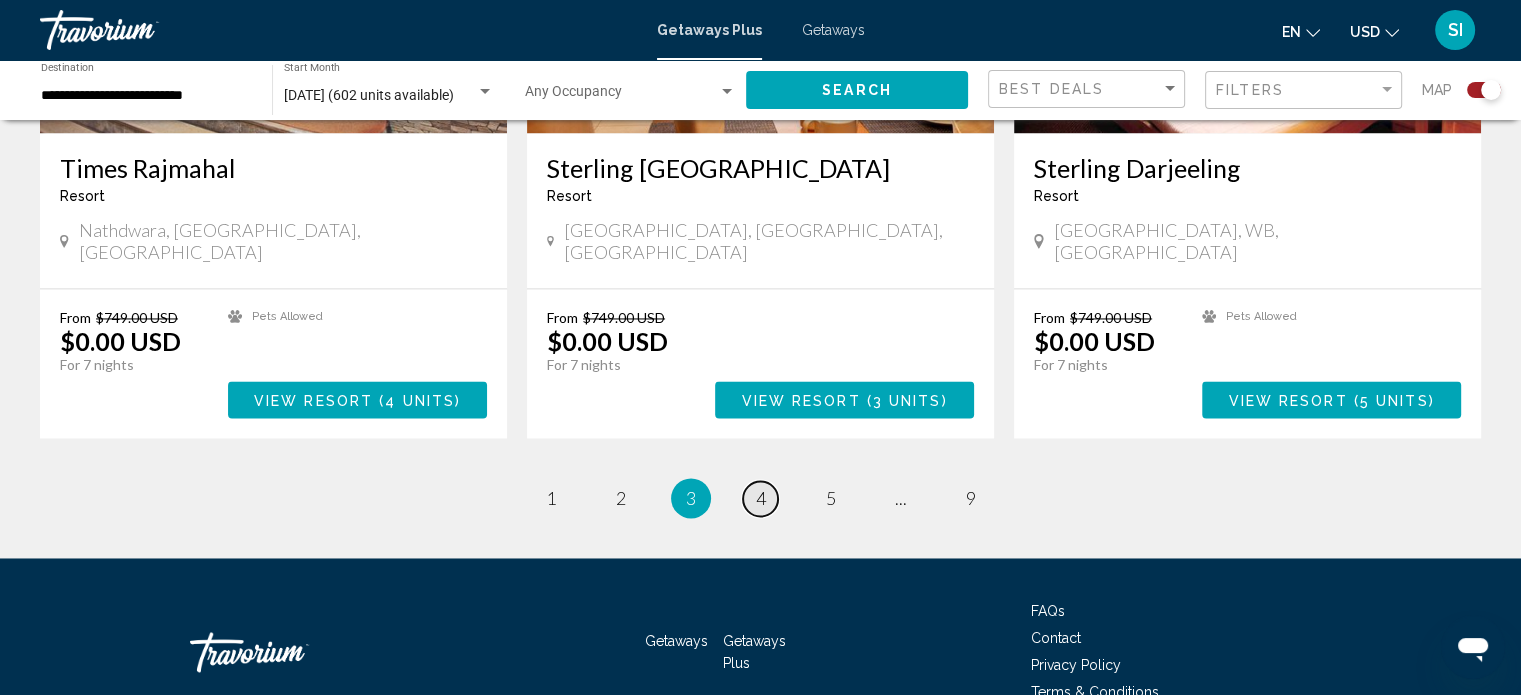 click on "4" at bounding box center (761, 498) 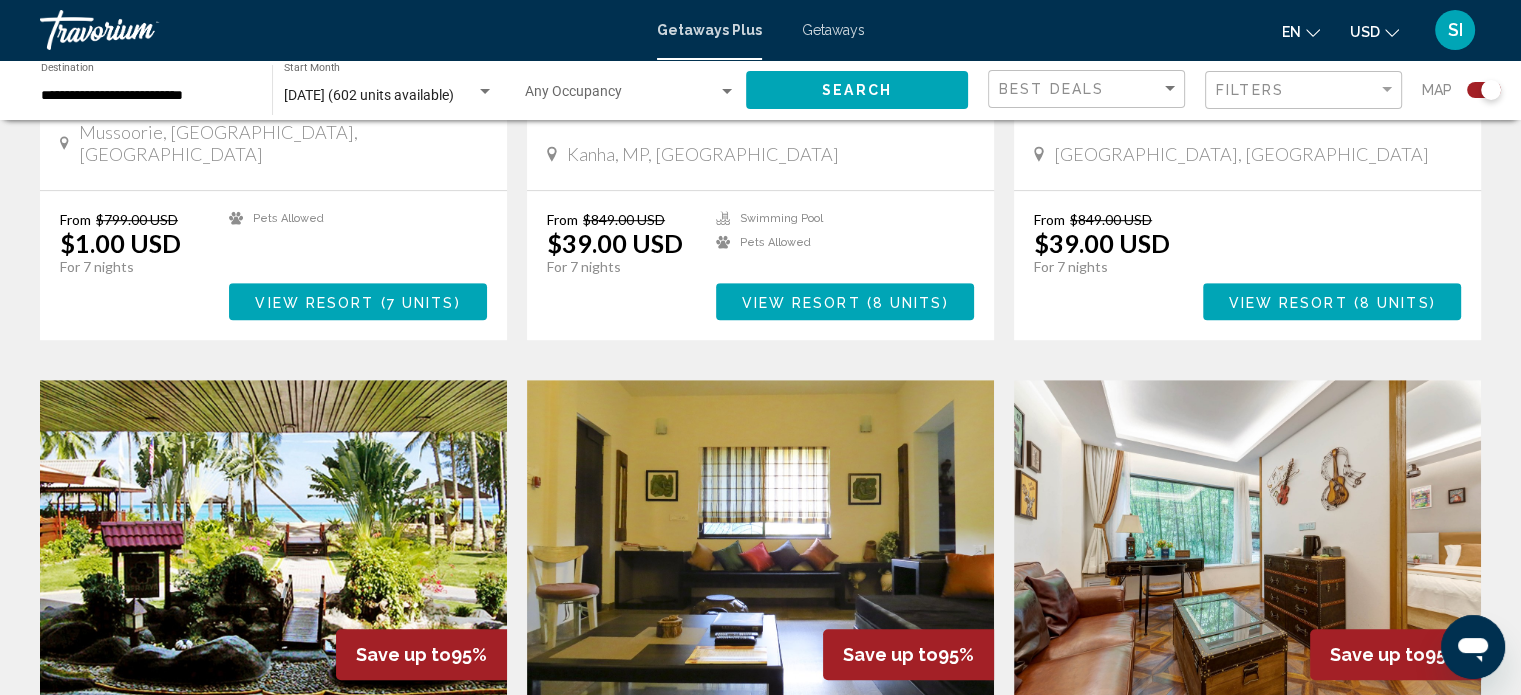 scroll, scrollTop: 1114, scrollLeft: 0, axis: vertical 